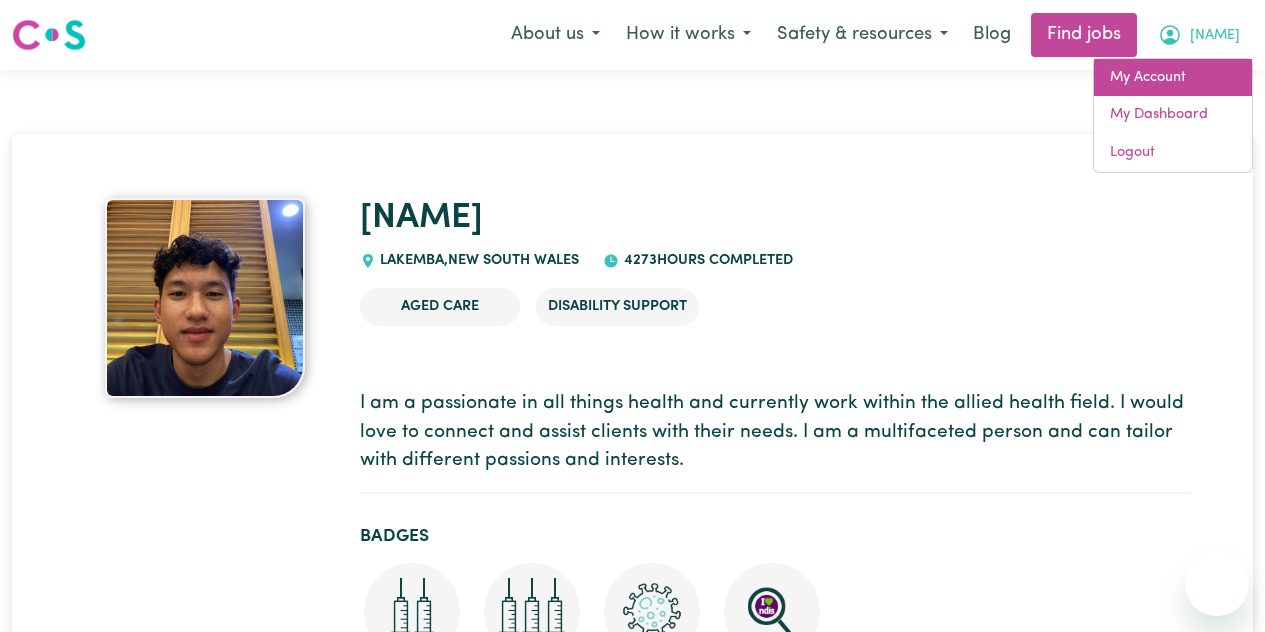 scroll, scrollTop: 0, scrollLeft: 0, axis: both 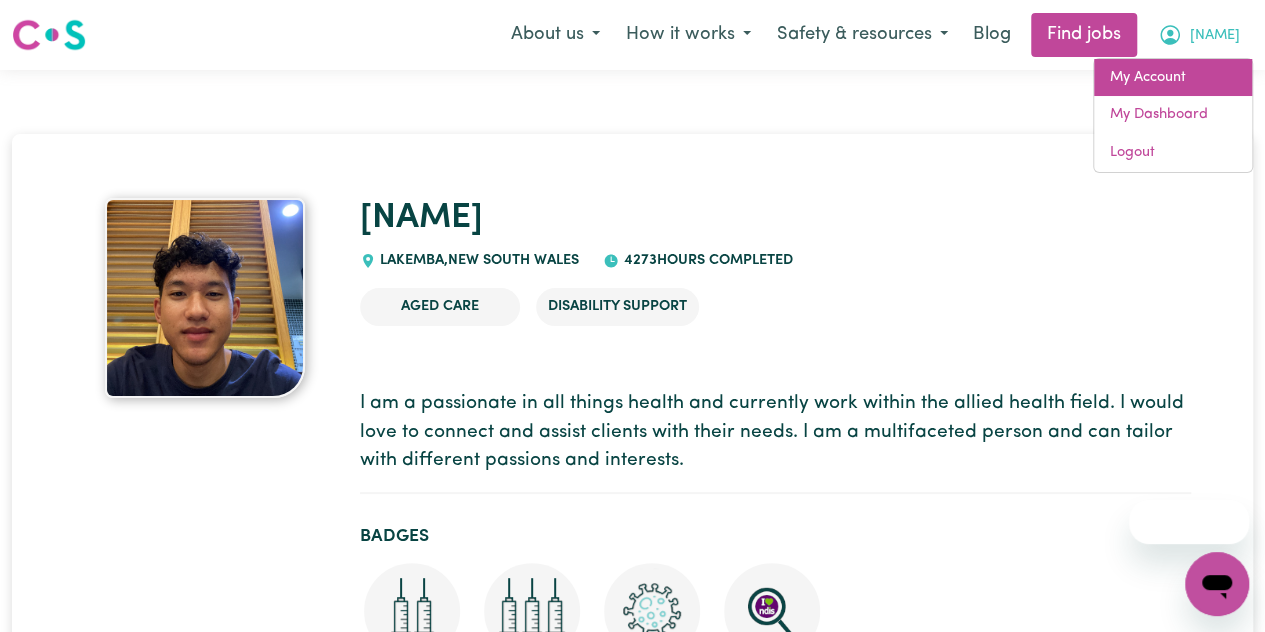 click on "My Account" at bounding box center [1173, 78] 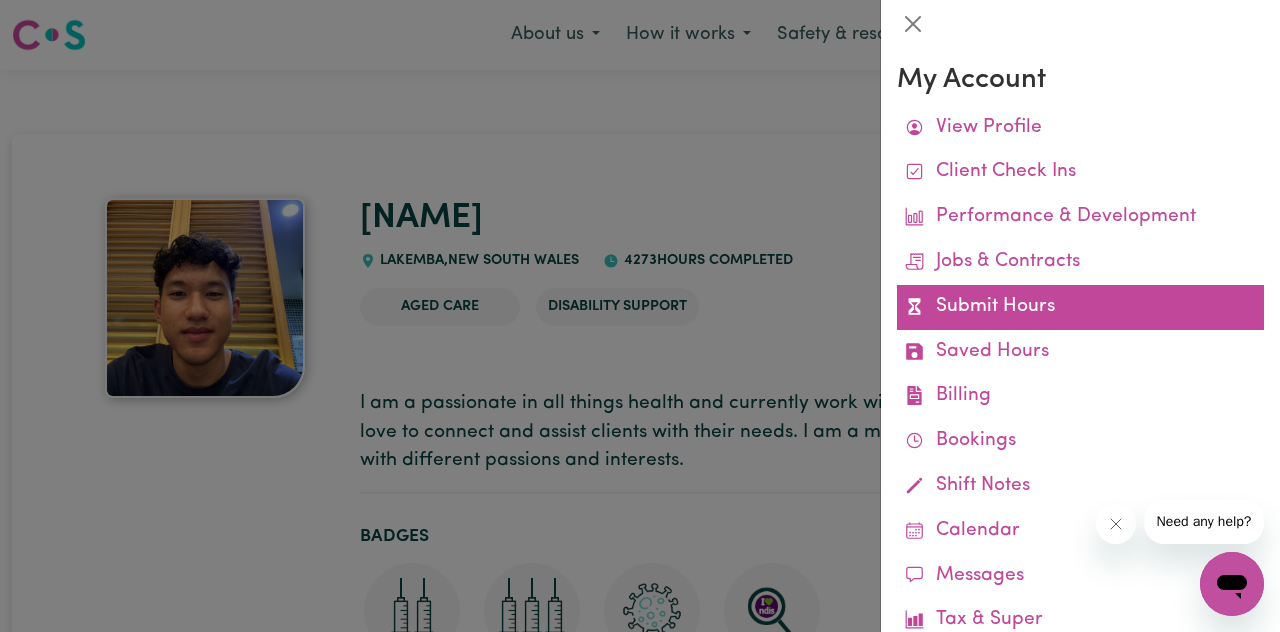 click on "Submit Hours" at bounding box center [1080, 307] 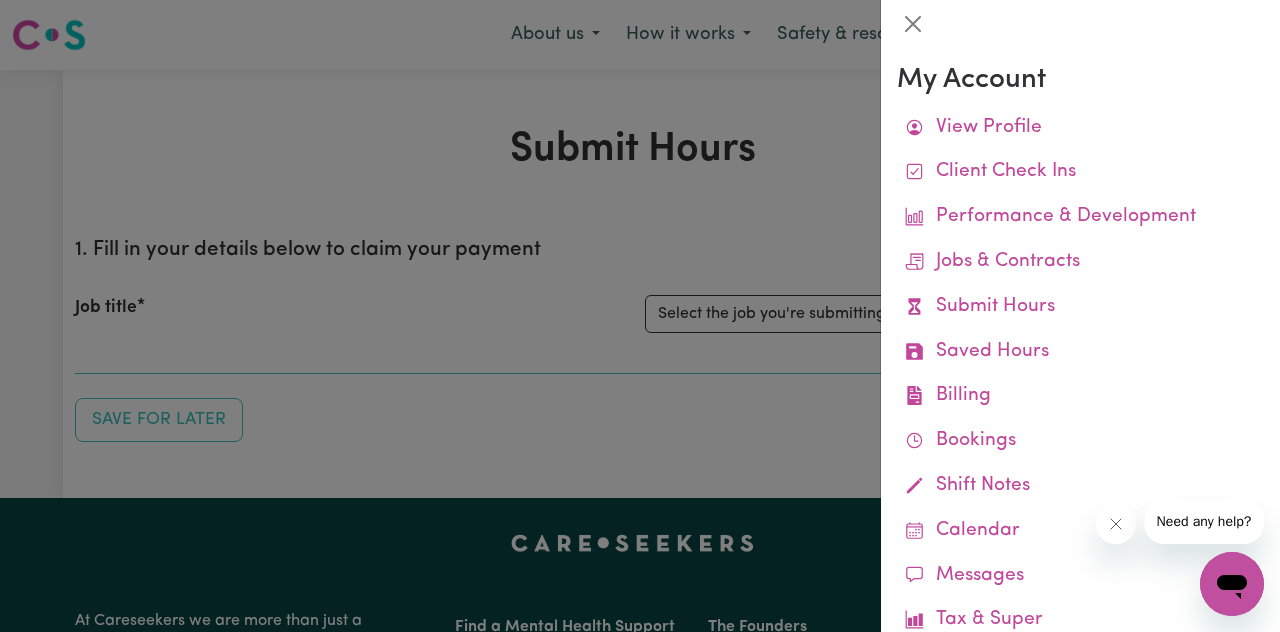 click at bounding box center (640, 316) 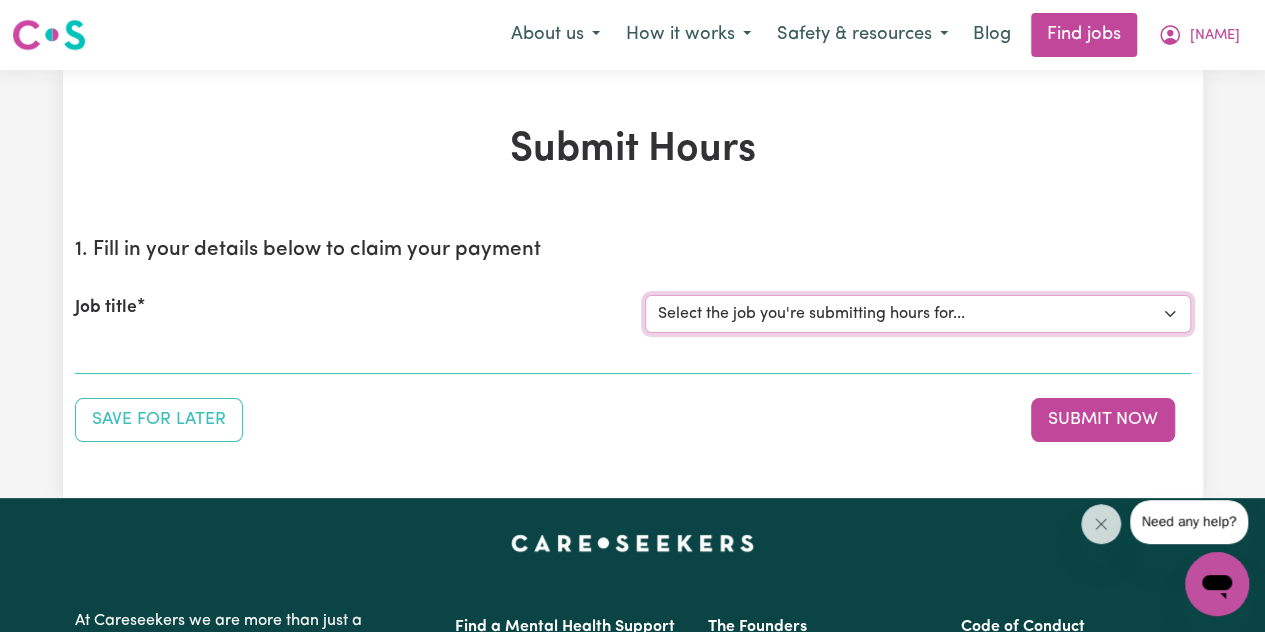 click on "Select the job you're submitting hours for... [NAME] [NAME] care worker at every where" at bounding box center [918, 314] 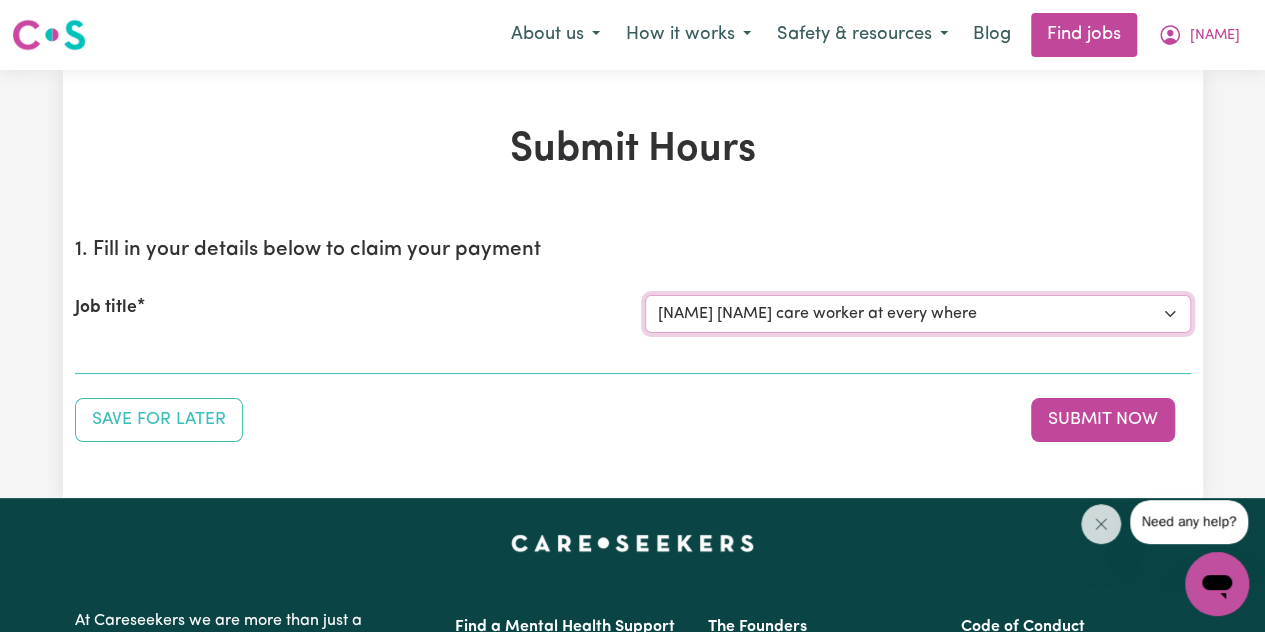click on "Select the job you're submitting hours for... [NAME] [NAME] care worker at every where" at bounding box center [918, 314] 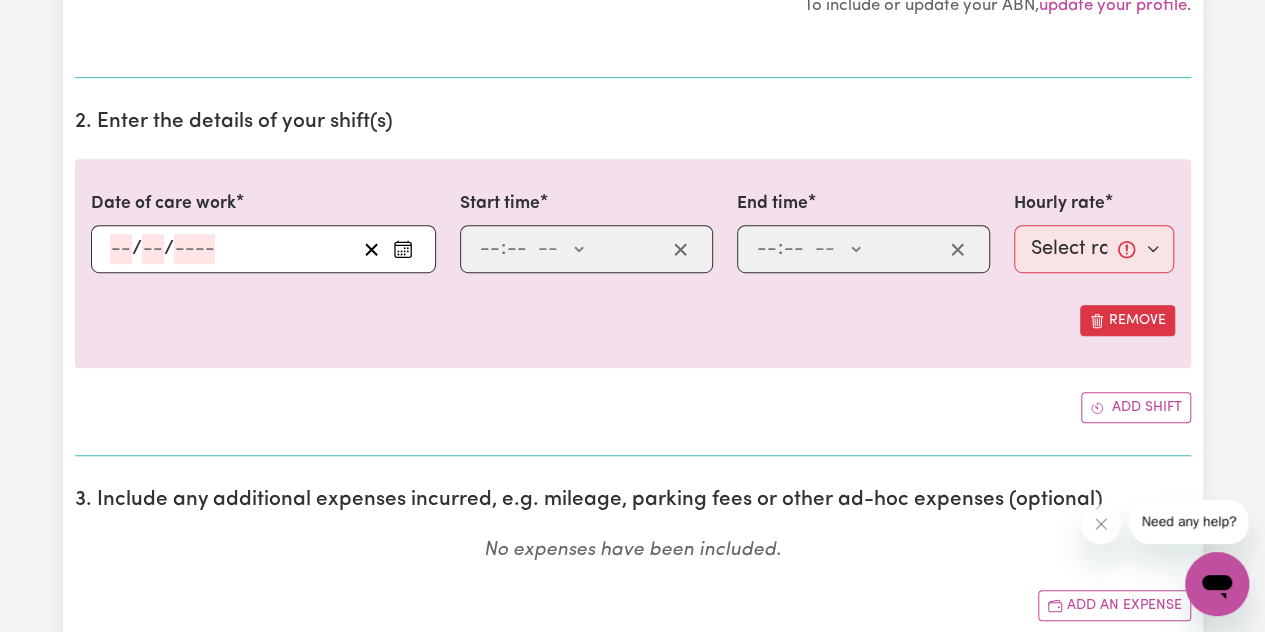 scroll, scrollTop: 504, scrollLeft: 0, axis: vertical 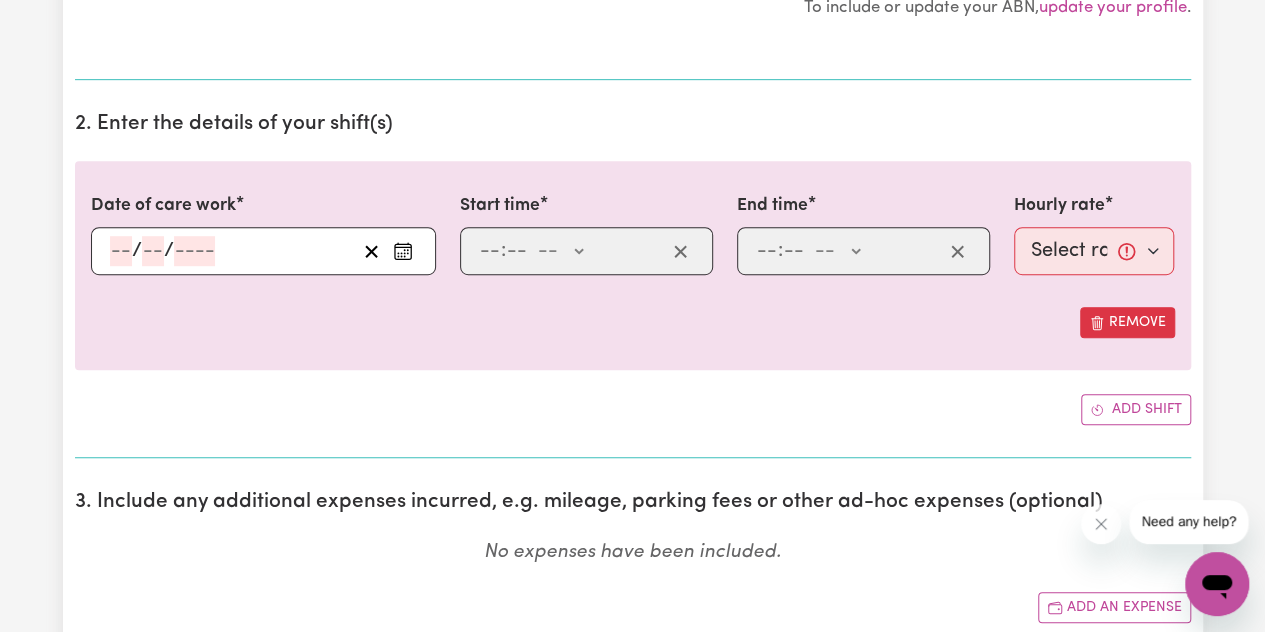 click 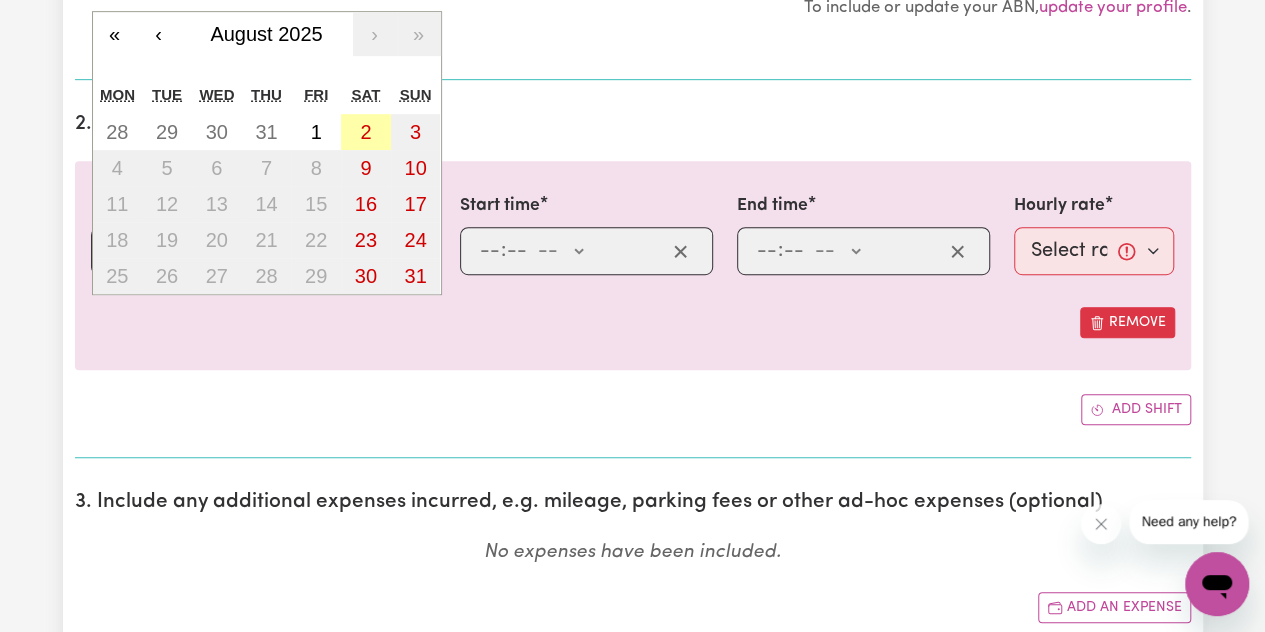 click on "2" at bounding box center (366, 132) 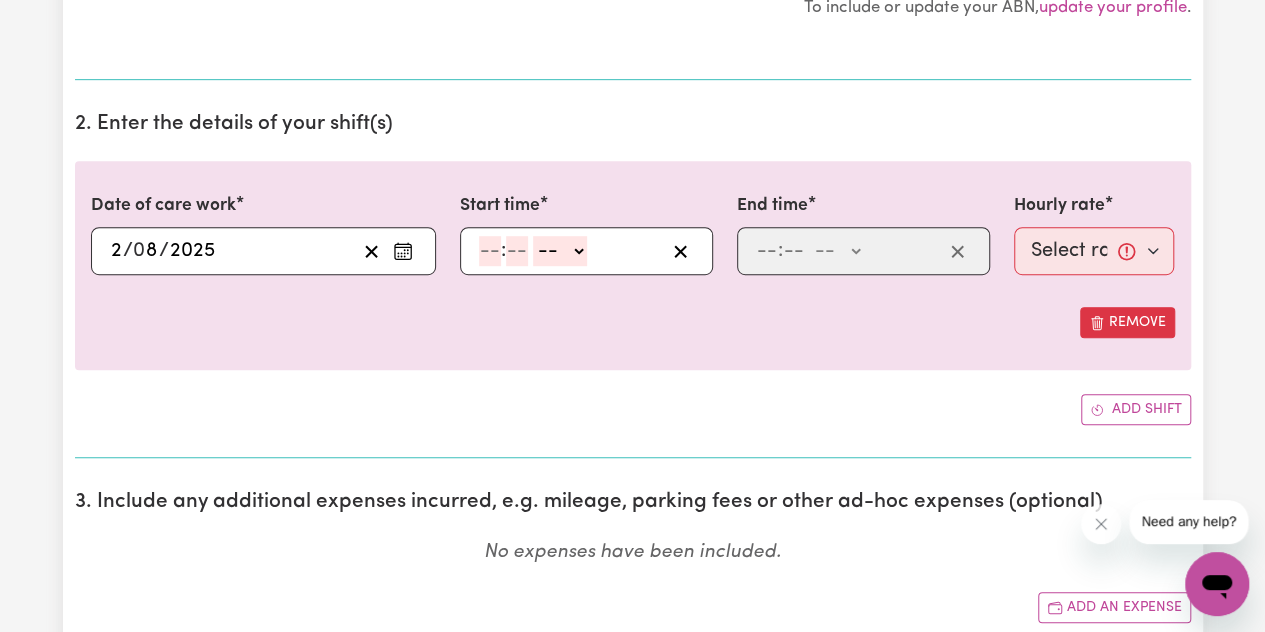 click 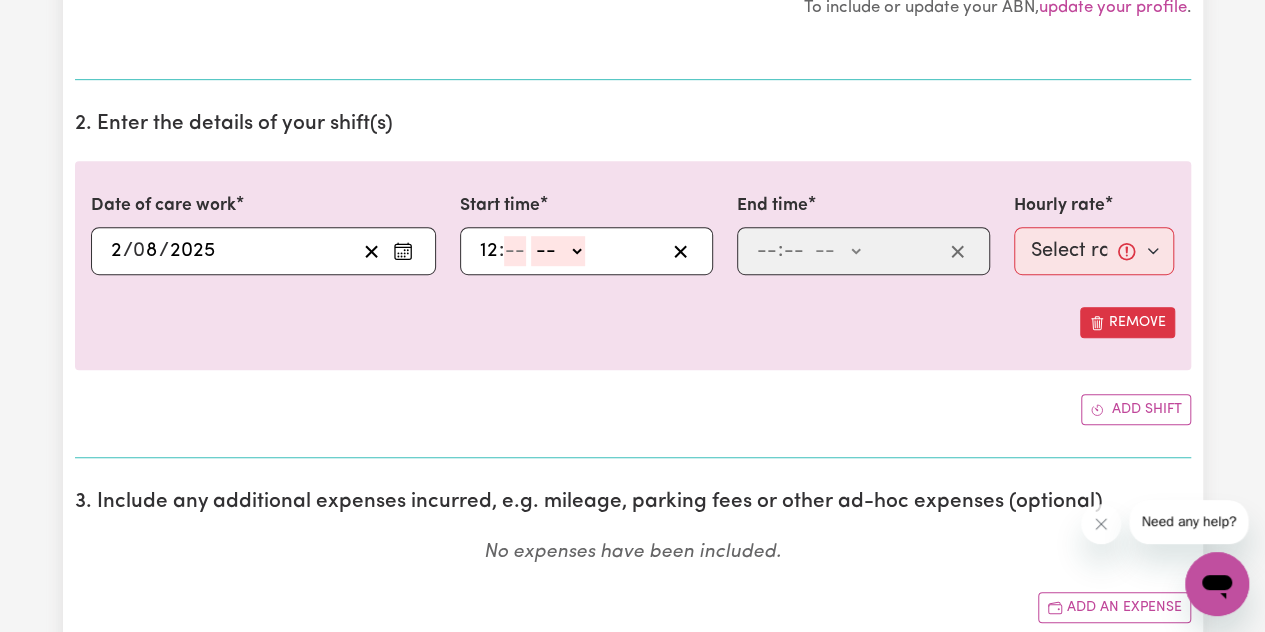 type on "12" 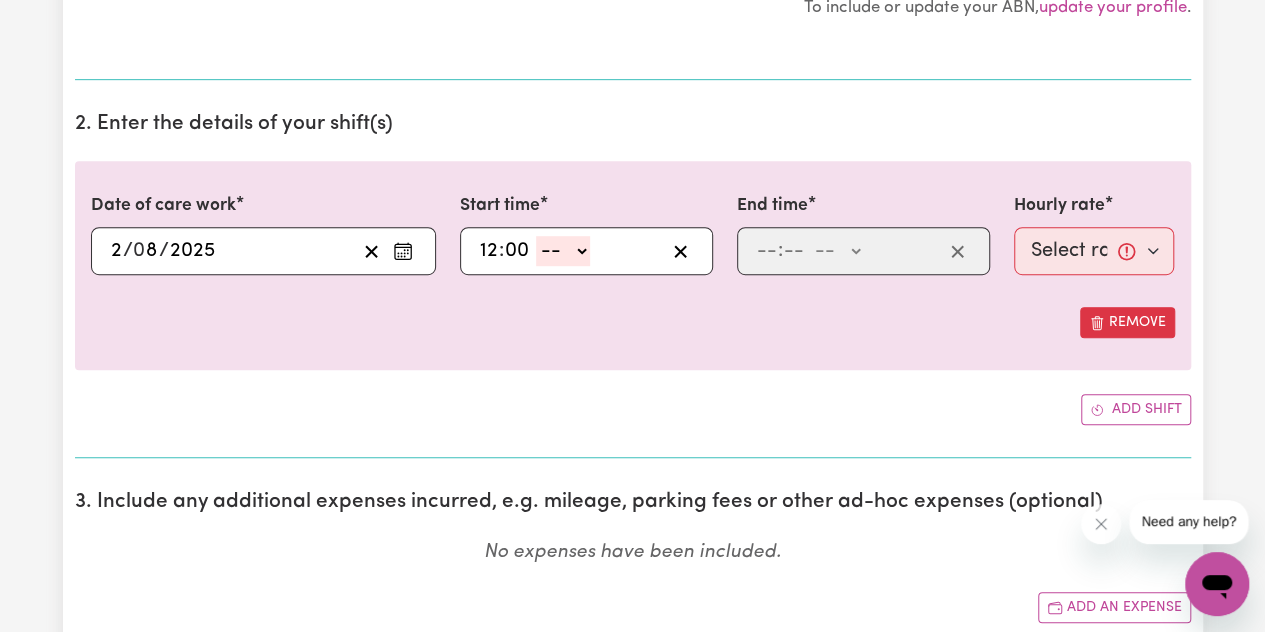 type on "00" 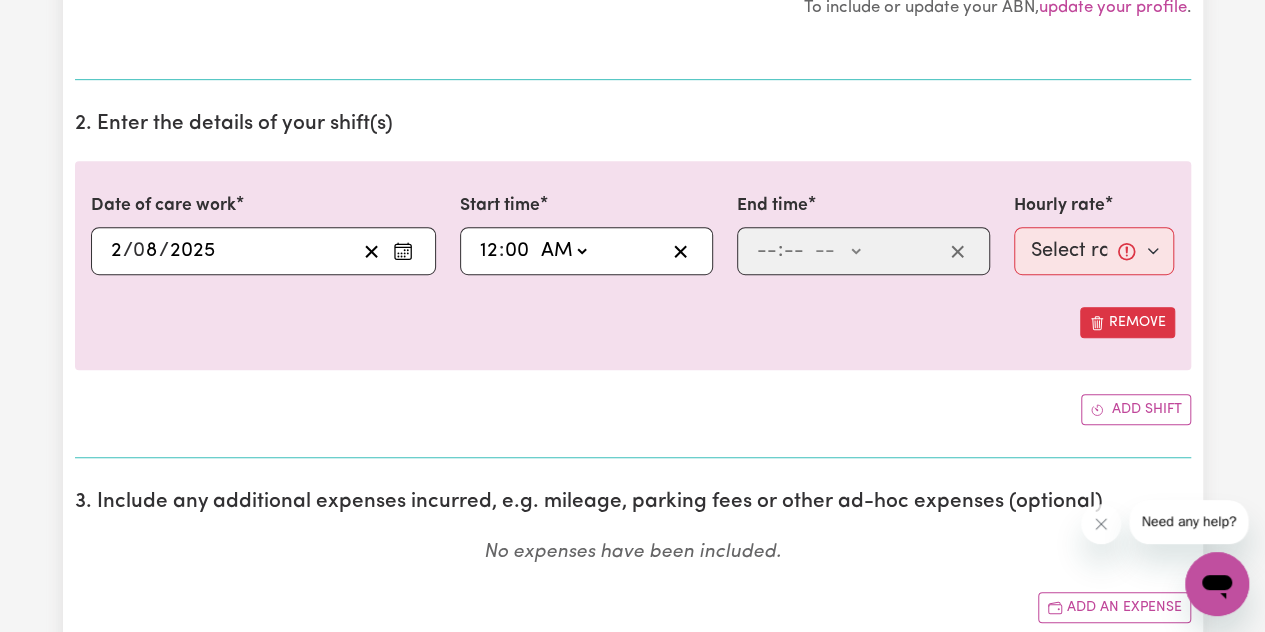 click on "-- AM PM" 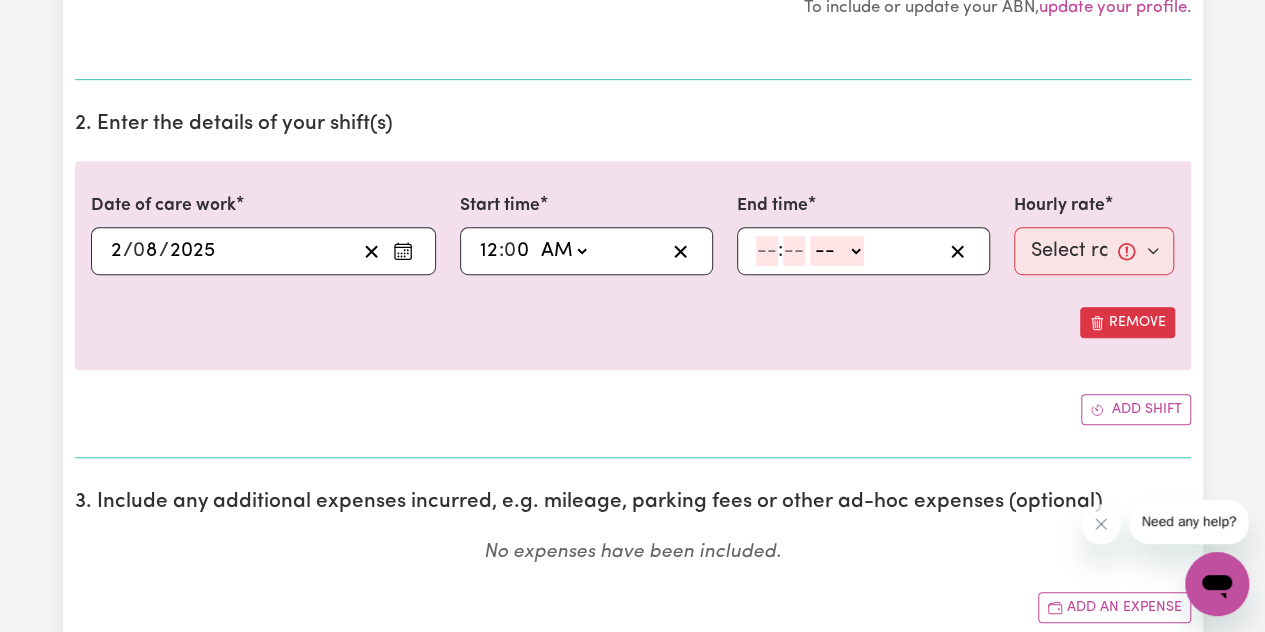 click 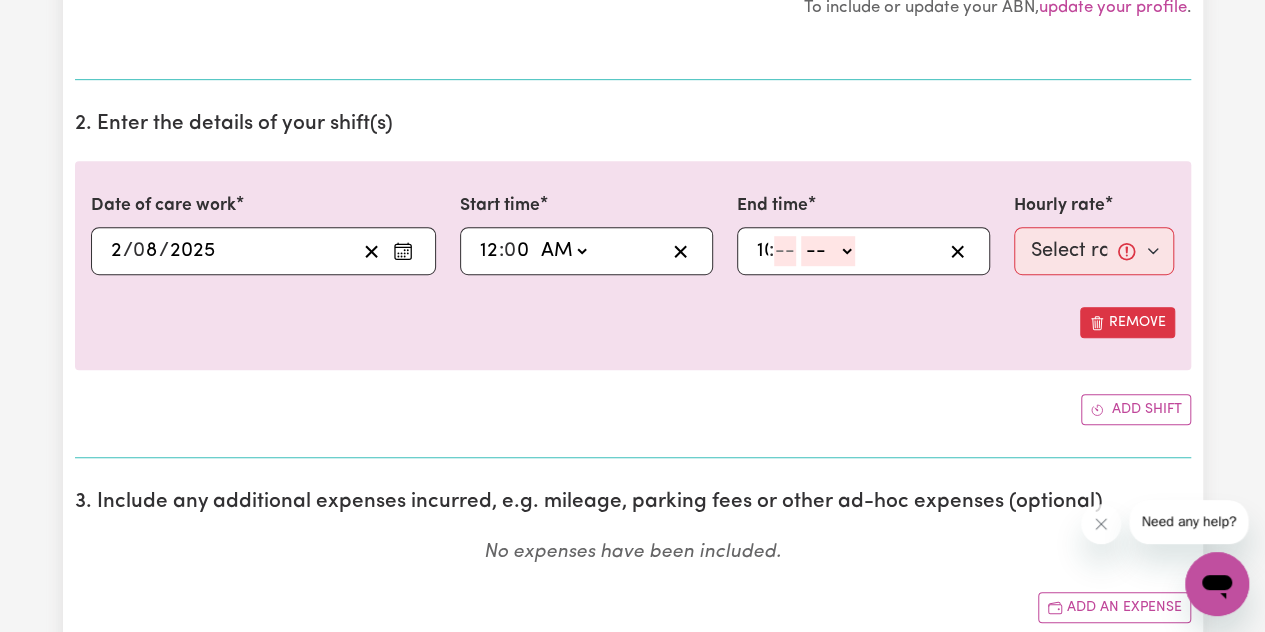 type on "10" 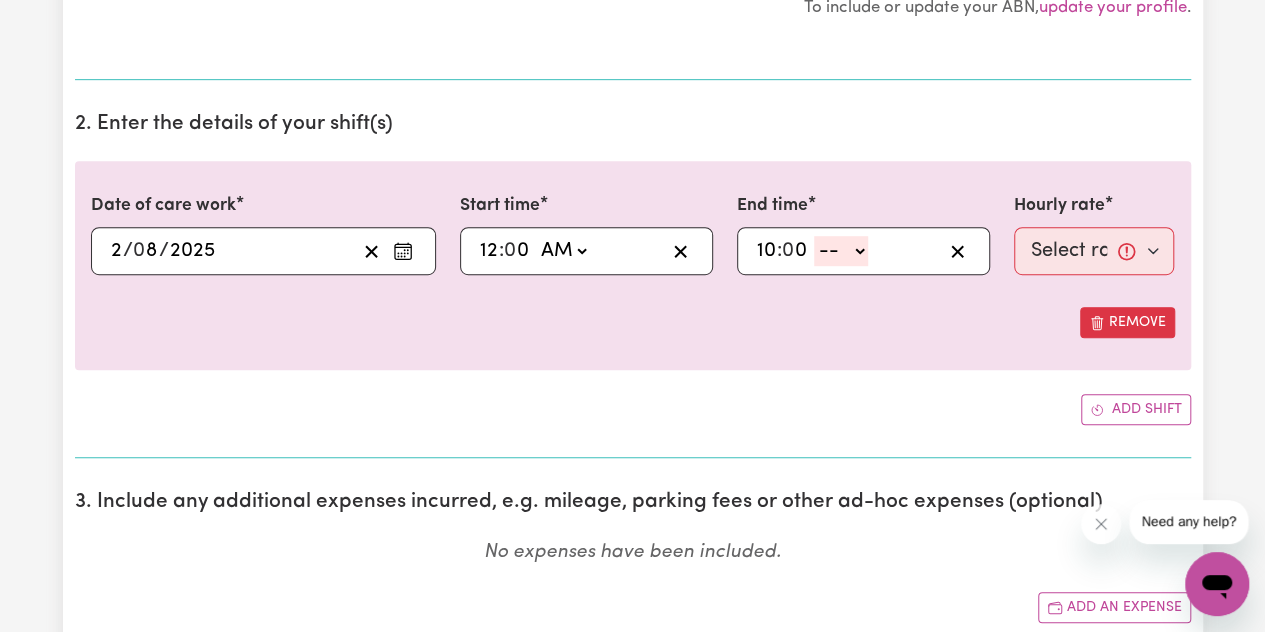 type on "0" 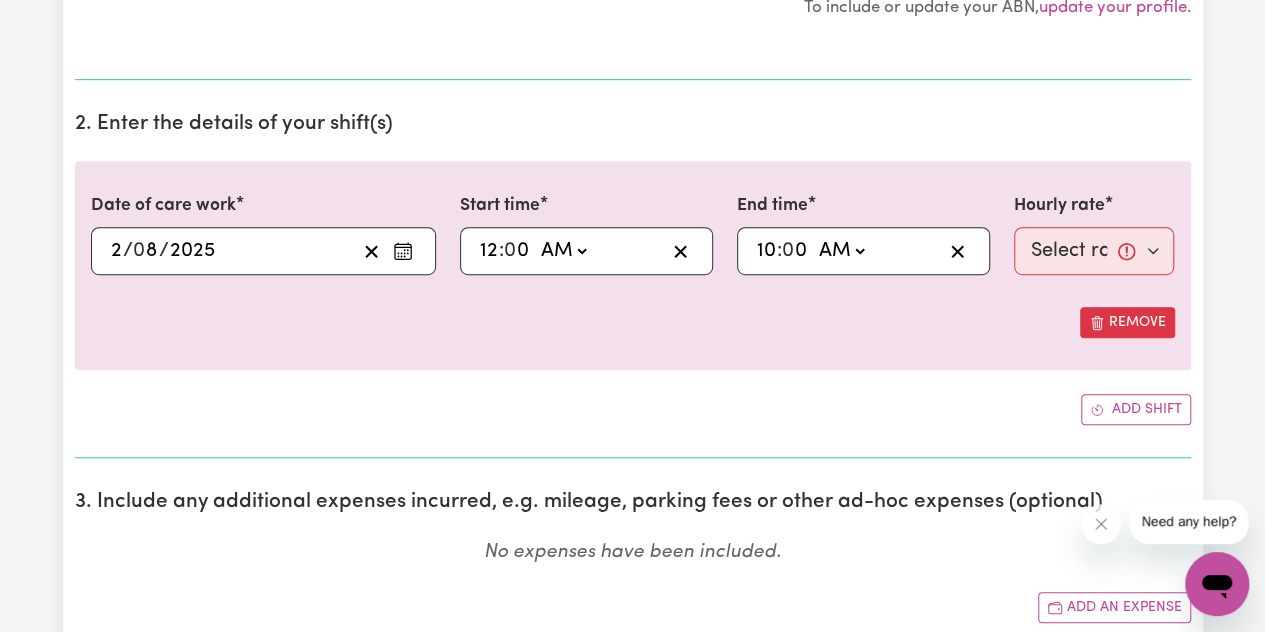 click on "-- AM PM" 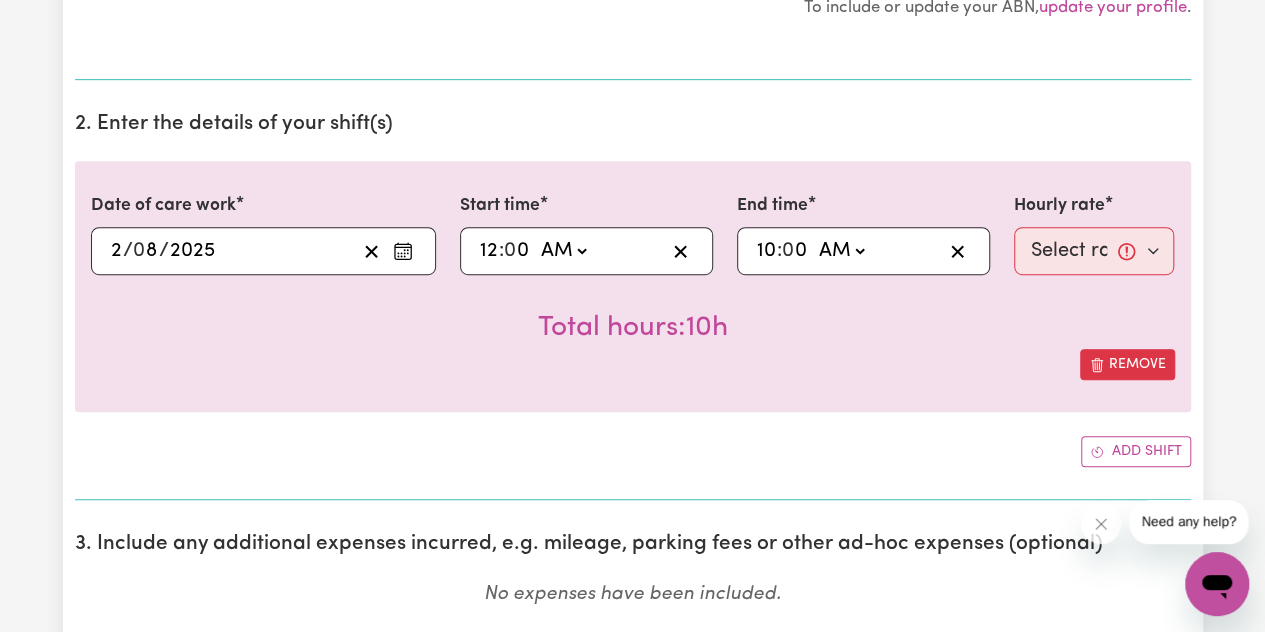 click on "Total hours:  10h" at bounding box center [633, 312] 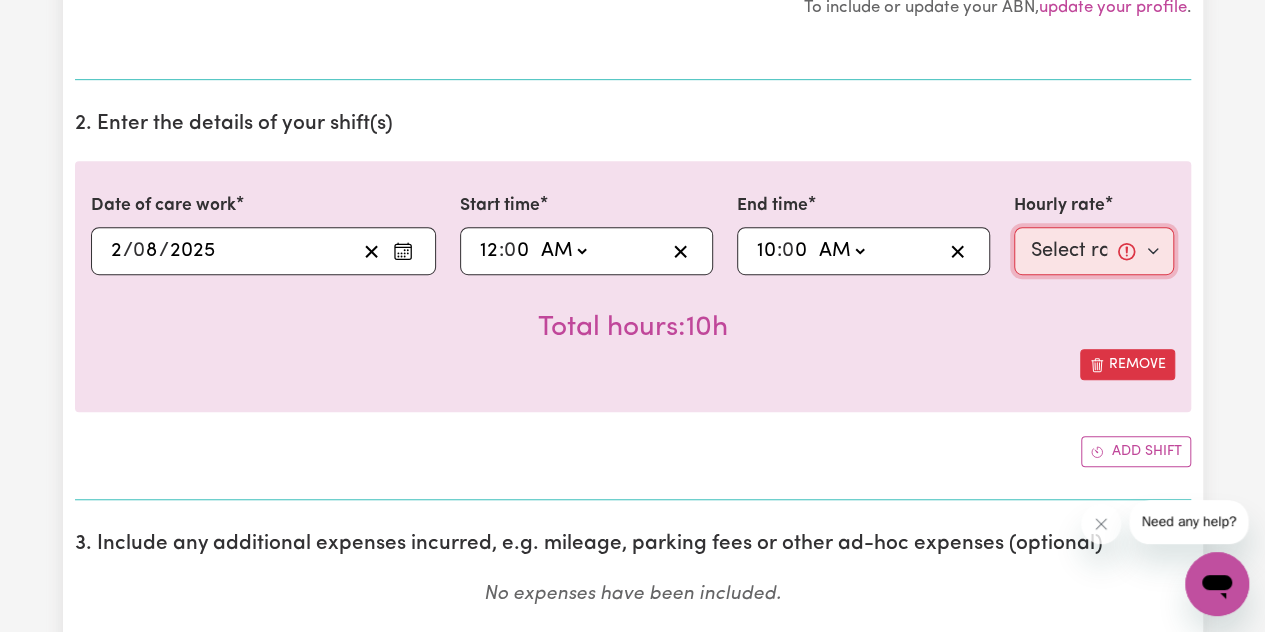 click on "Select rate... $57.17 (Weekday) $67.57 (Saturday) $77.96 (Sunday) $77.96 (Public Holiday)" at bounding box center [1094, 251] 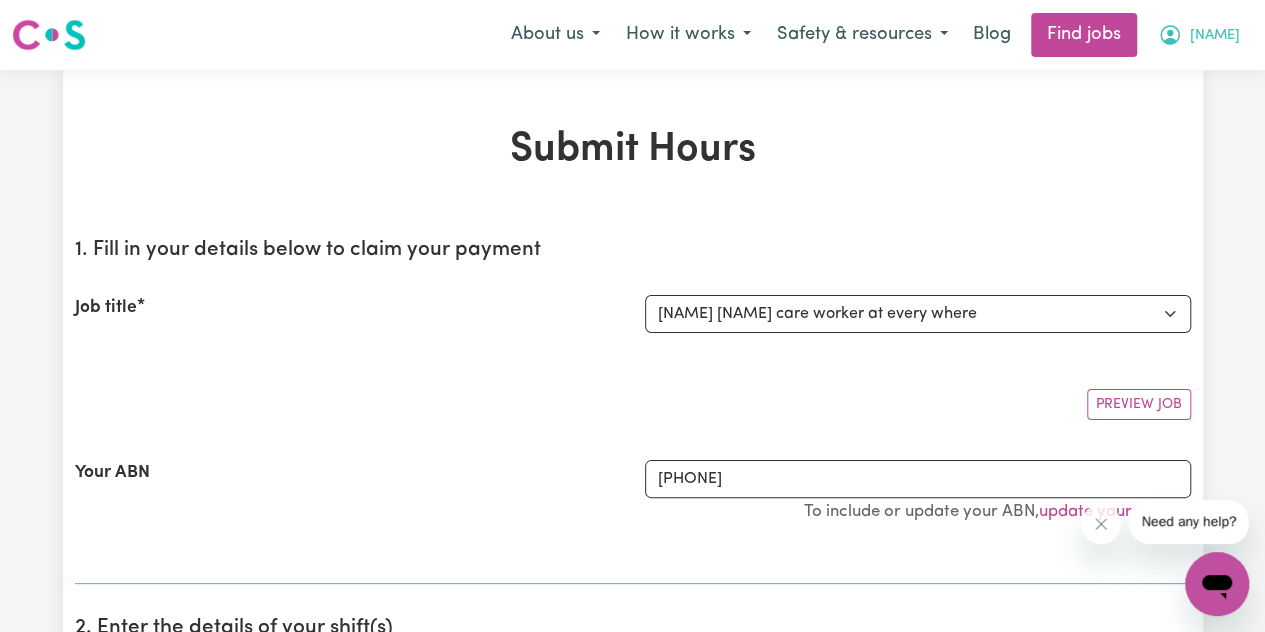 click on "[NAME]" at bounding box center [1199, 35] 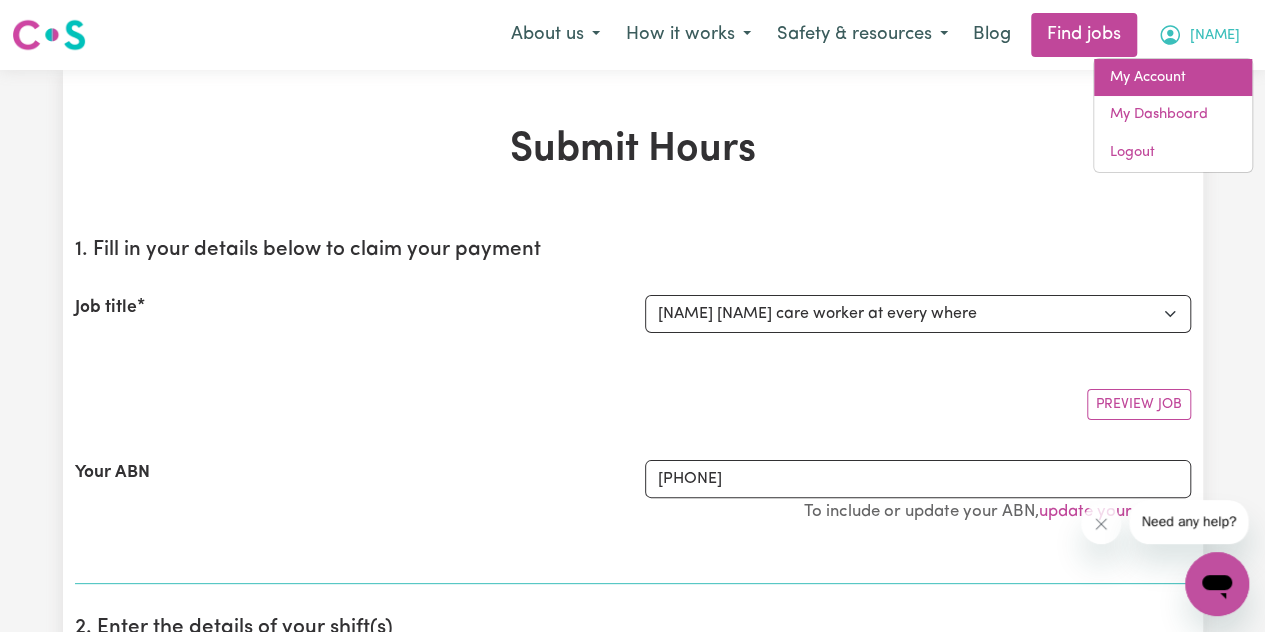 click on "My Account" at bounding box center (1173, 78) 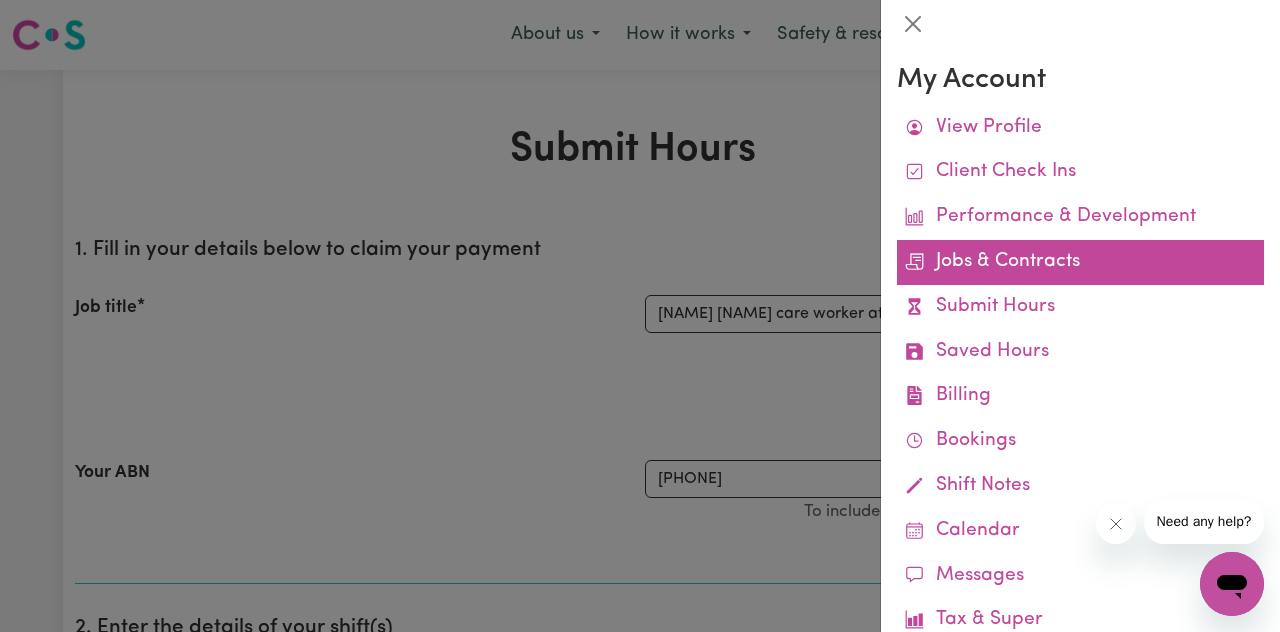click on "Jobs & Contracts" at bounding box center (1080, 262) 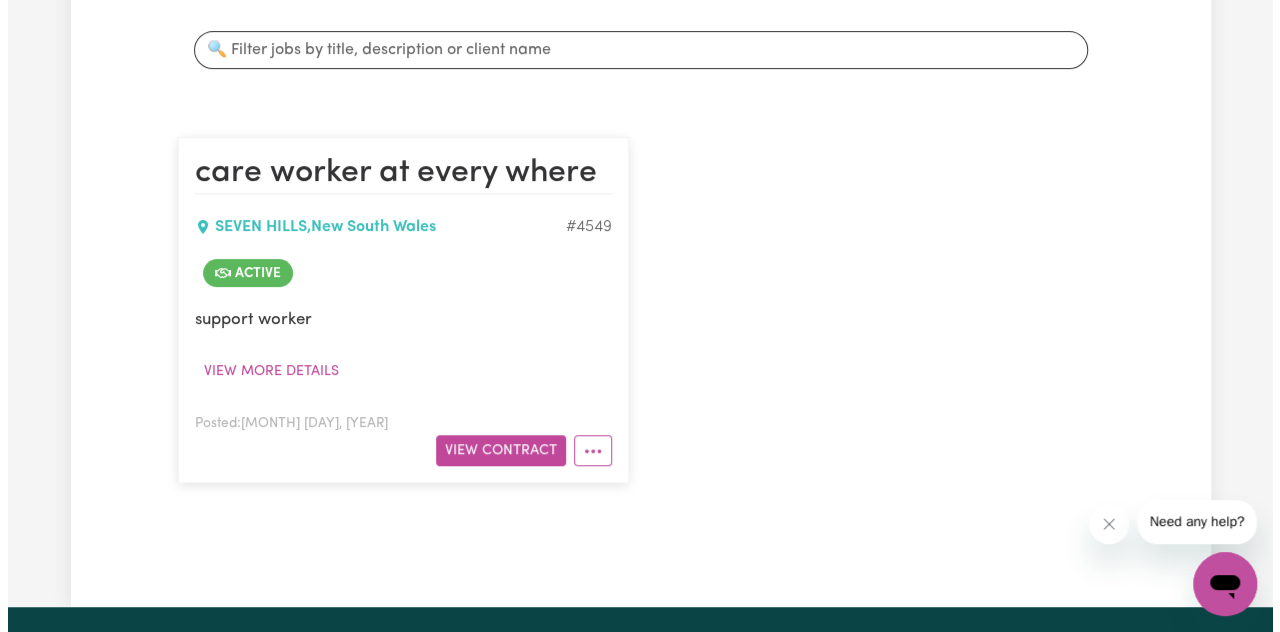 scroll, scrollTop: 376, scrollLeft: 0, axis: vertical 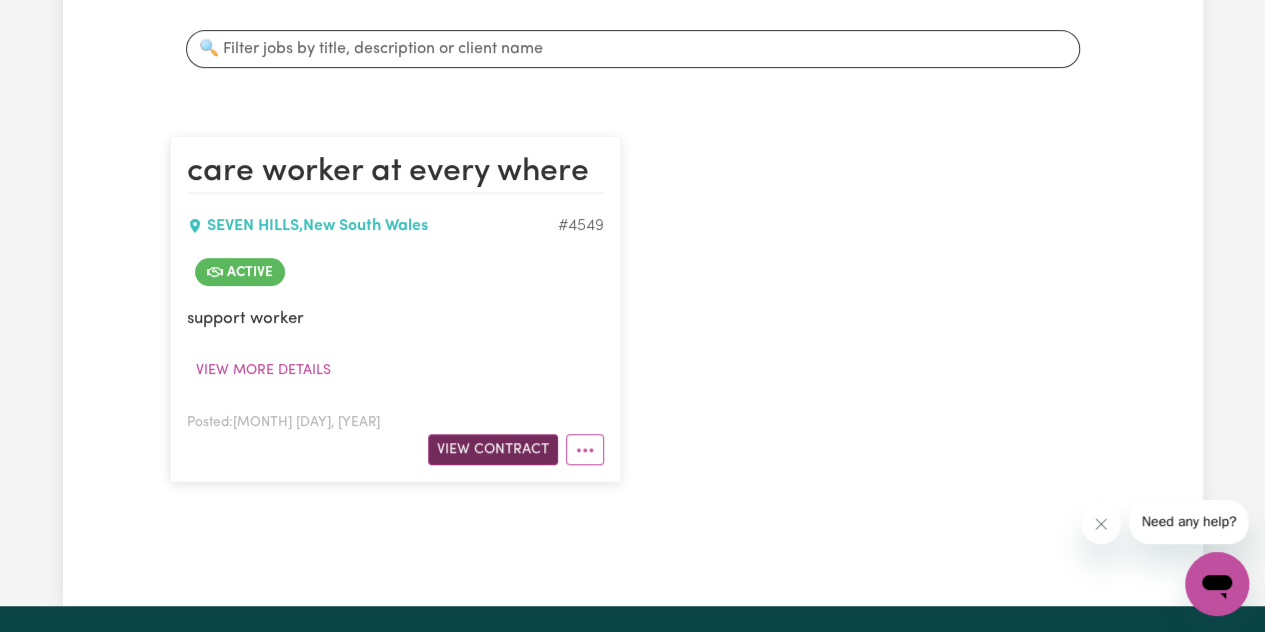 click on "View Contract" at bounding box center [493, 449] 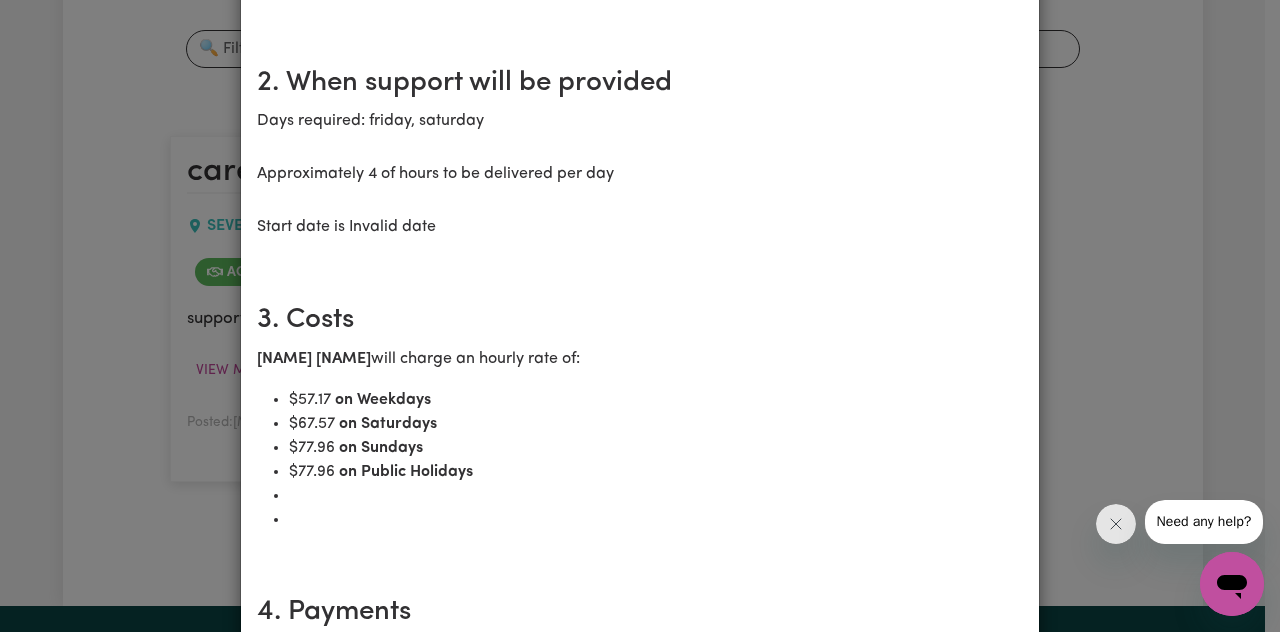 scroll, scrollTop: 592, scrollLeft: 0, axis: vertical 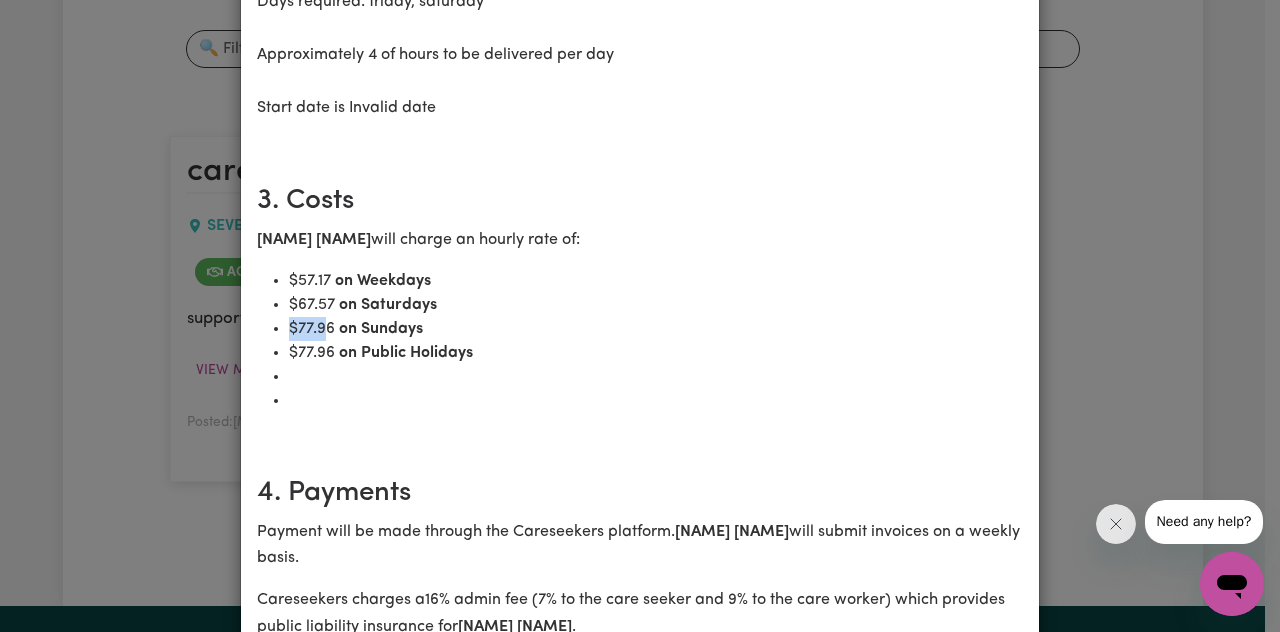 drag, startPoint x: 318, startPoint y: 331, endPoint x: 254, endPoint y: 343, distance: 65.11528 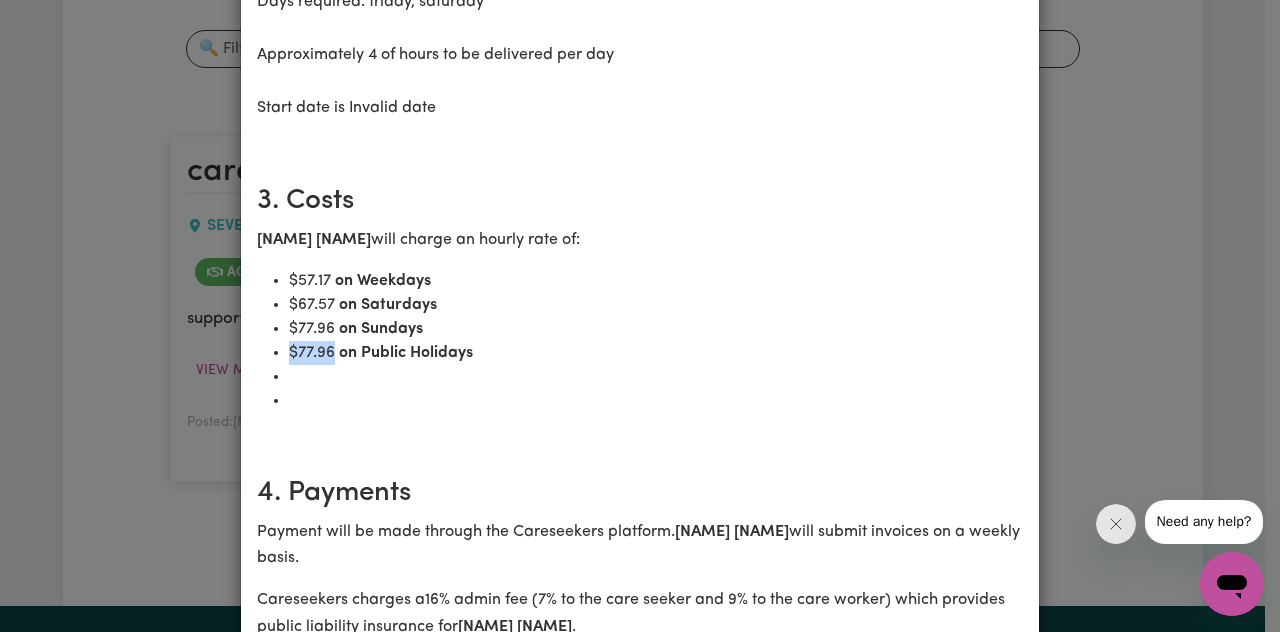 drag, startPoint x: 326, startPoint y: 350, endPoint x: 283, endPoint y: 349, distance: 43.011627 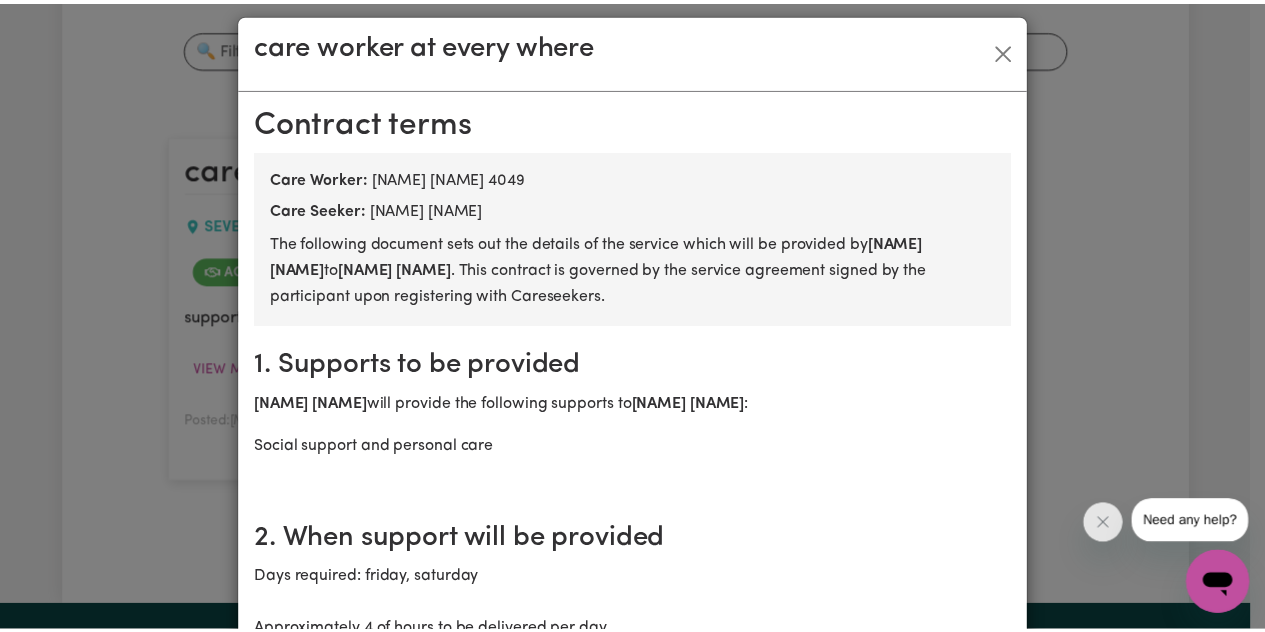 scroll, scrollTop: 0, scrollLeft: 0, axis: both 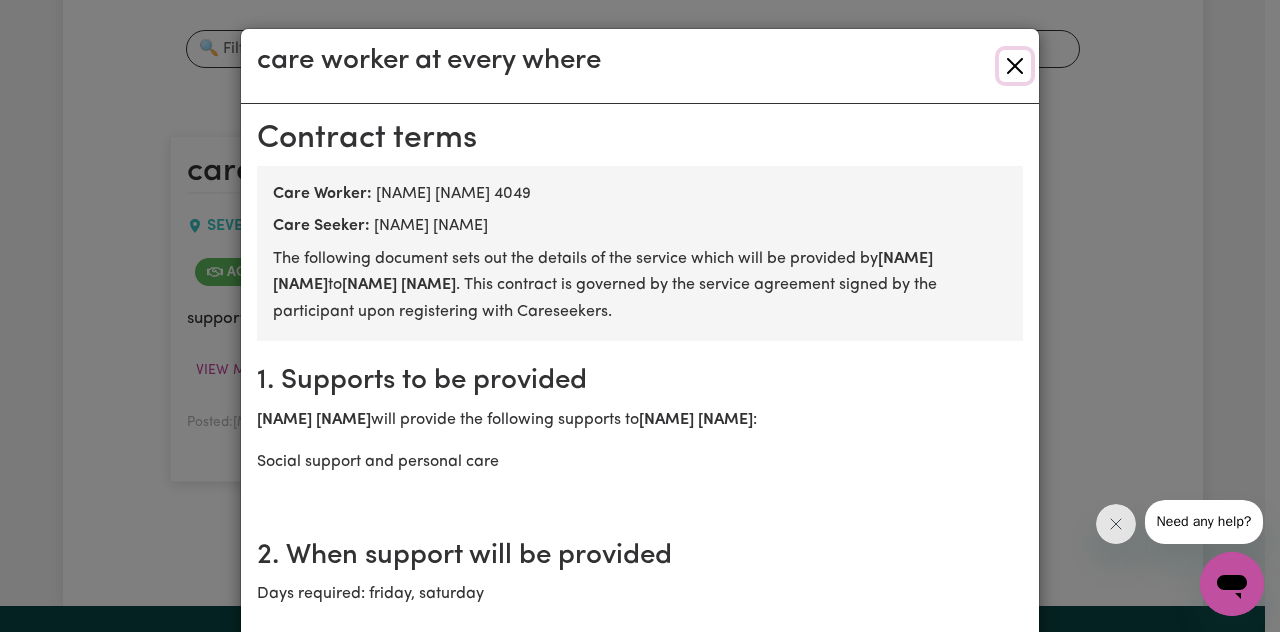 click at bounding box center [1015, 66] 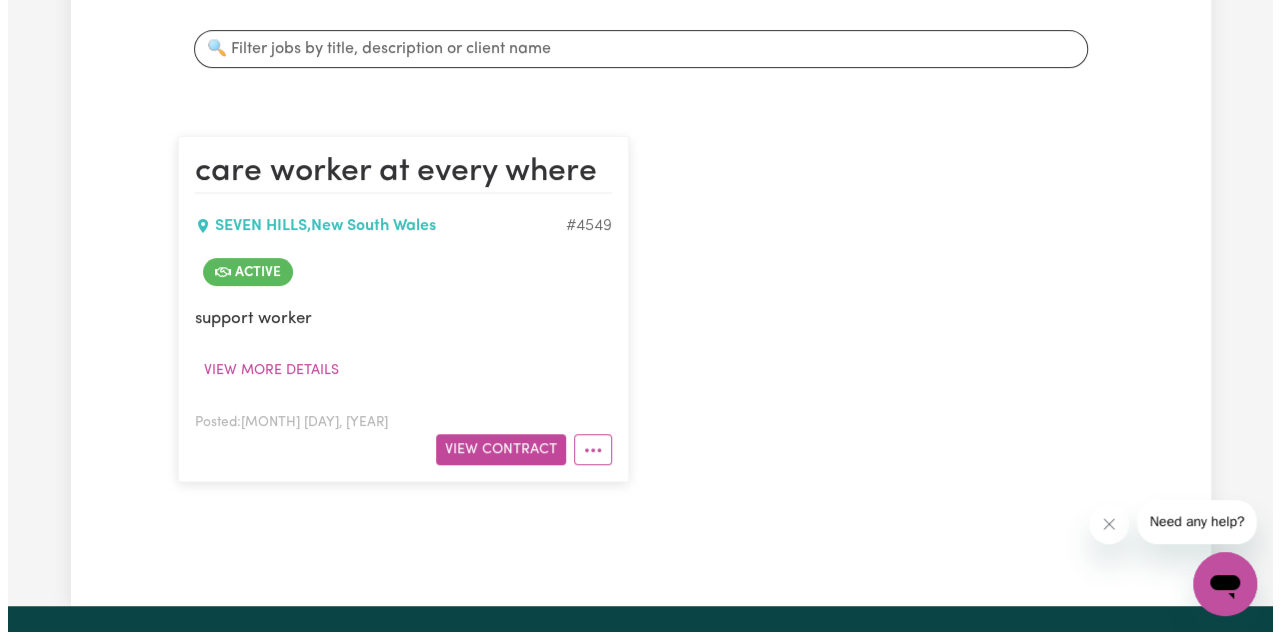 scroll, scrollTop: 0, scrollLeft: 0, axis: both 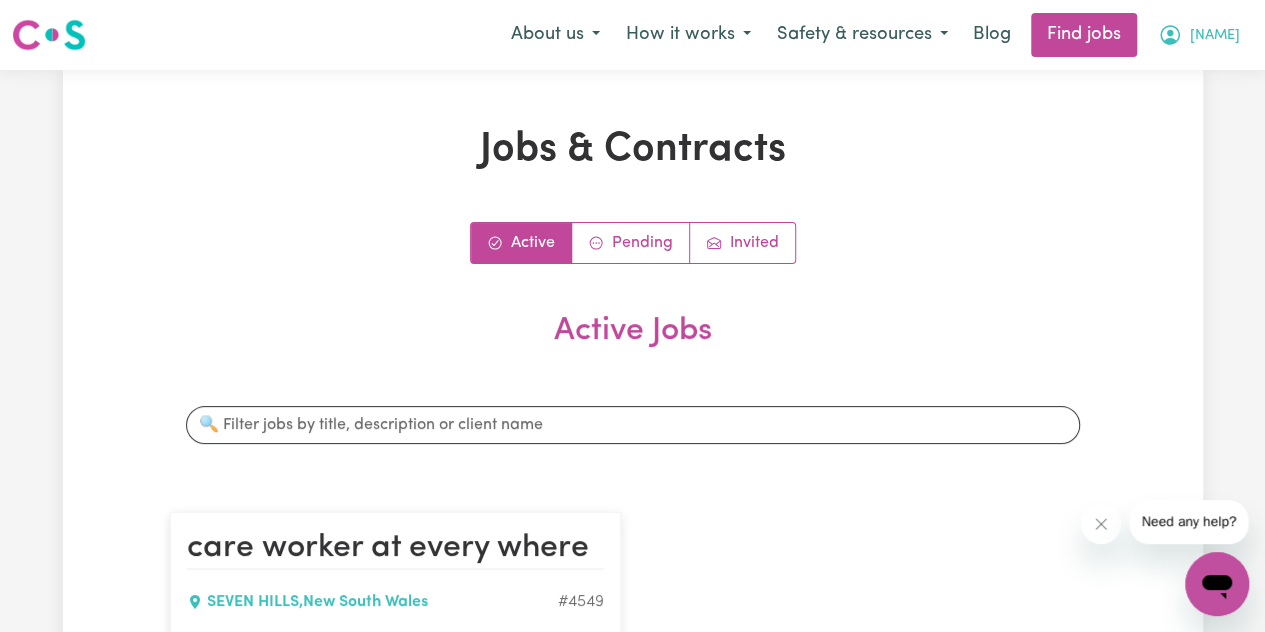 click on "[NAME]" at bounding box center [1215, 36] 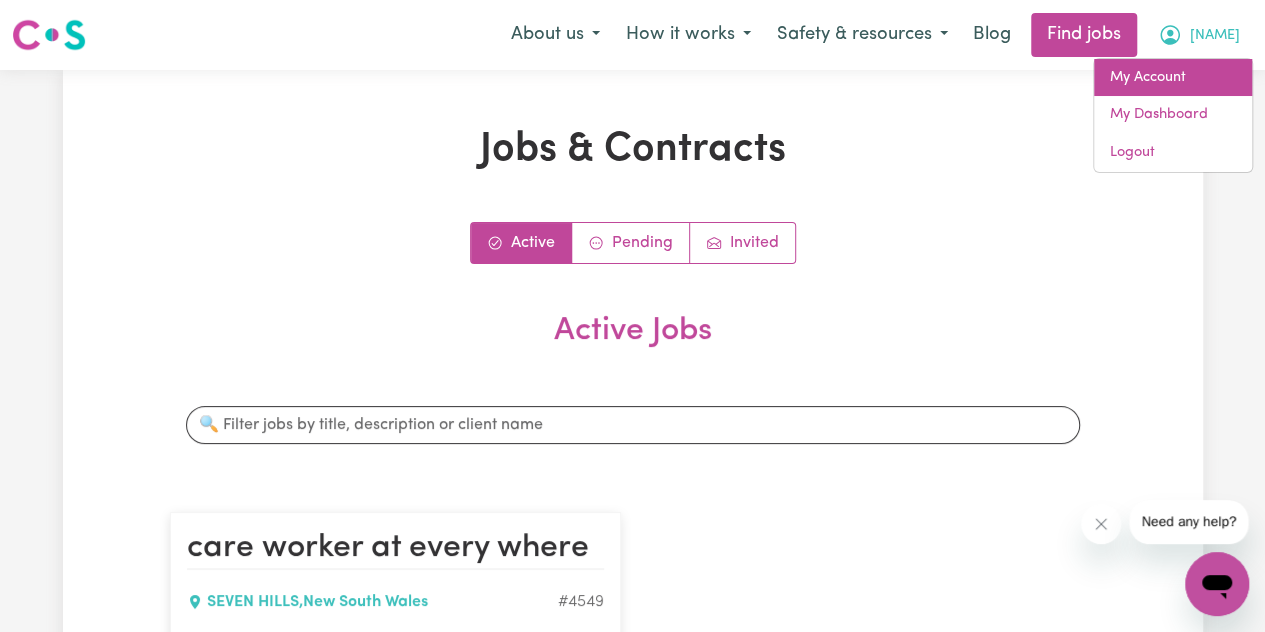 click on "My Account" at bounding box center (1173, 78) 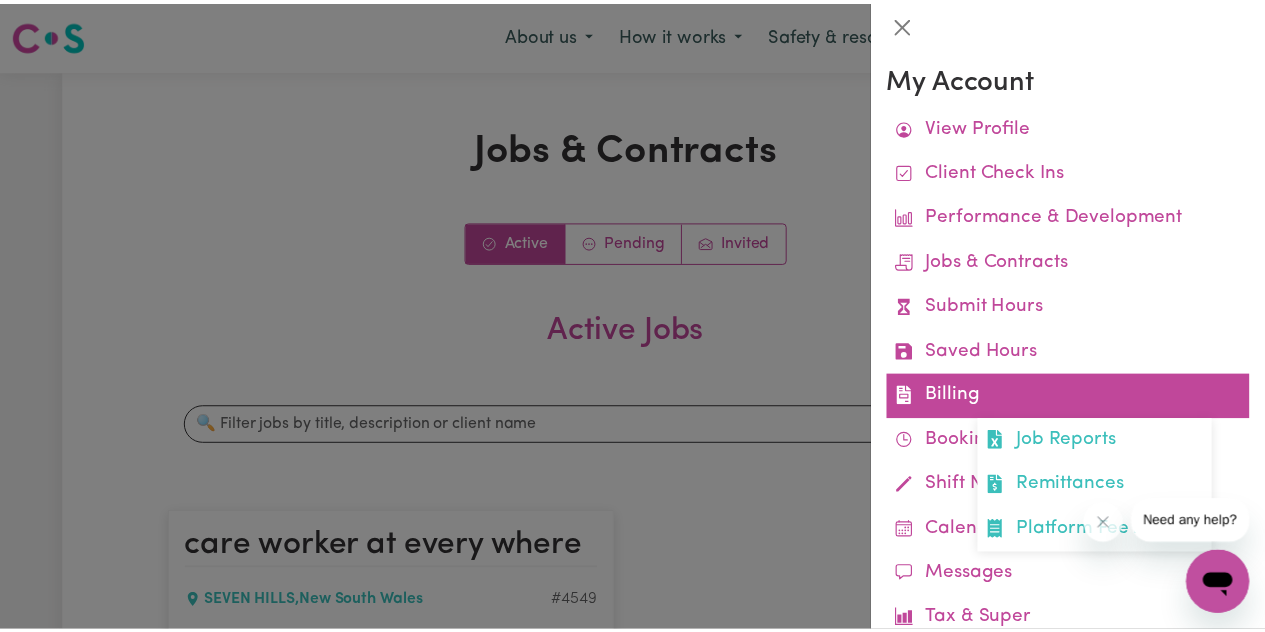 scroll, scrollTop: 148, scrollLeft: 0, axis: vertical 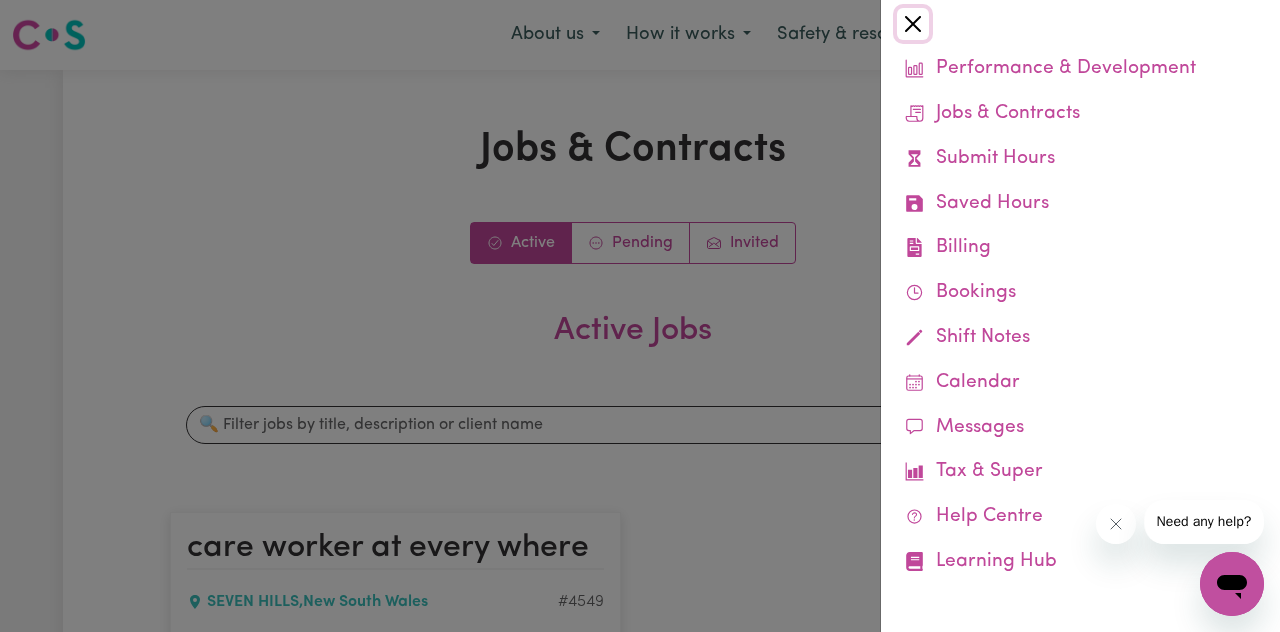 click at bounding box center (913, 24) 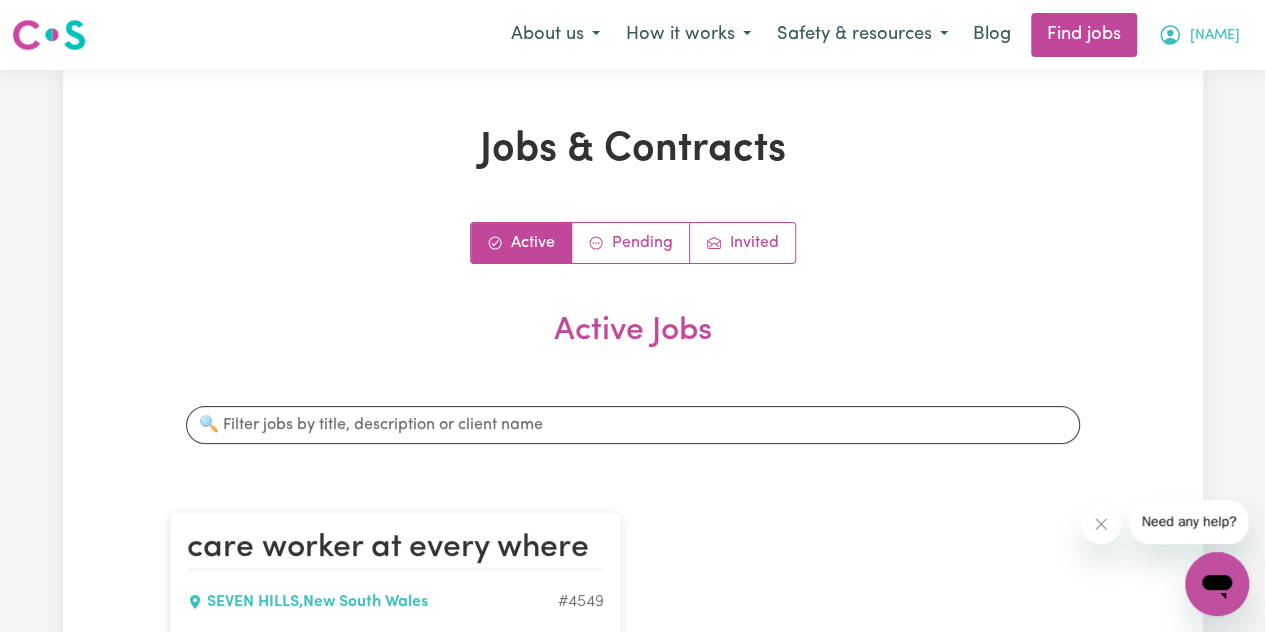 click on "[NAME]" at bounding box center (1199, 35) 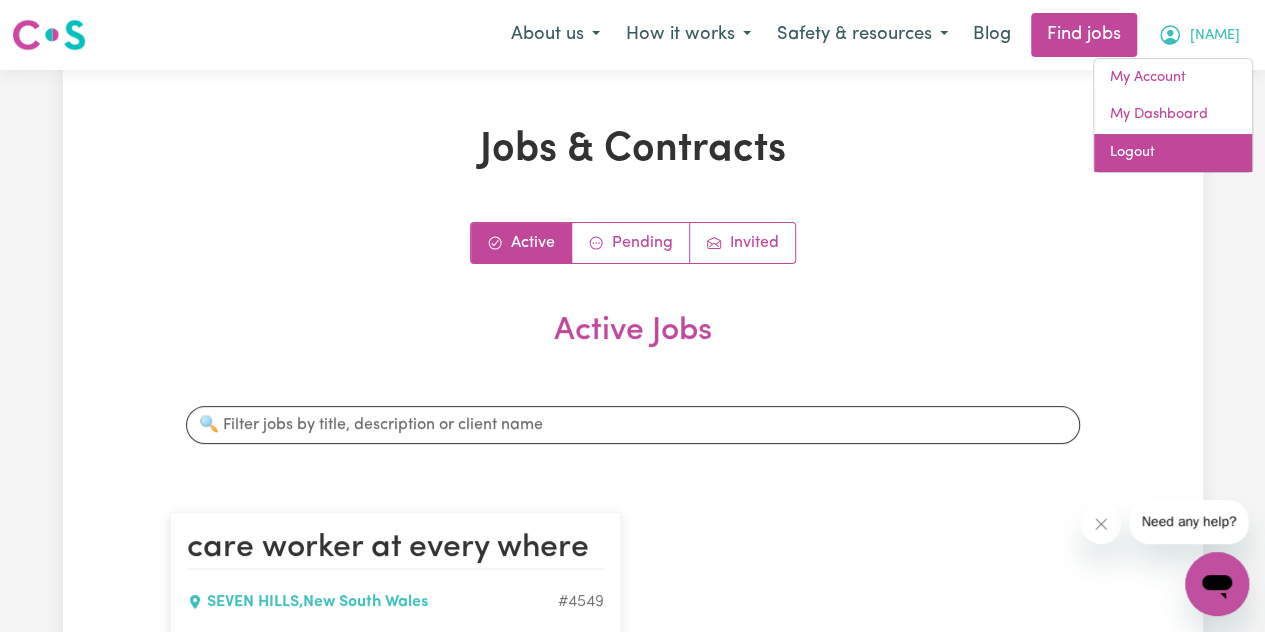 click on "Logout" at bounding box center (1173, 153) 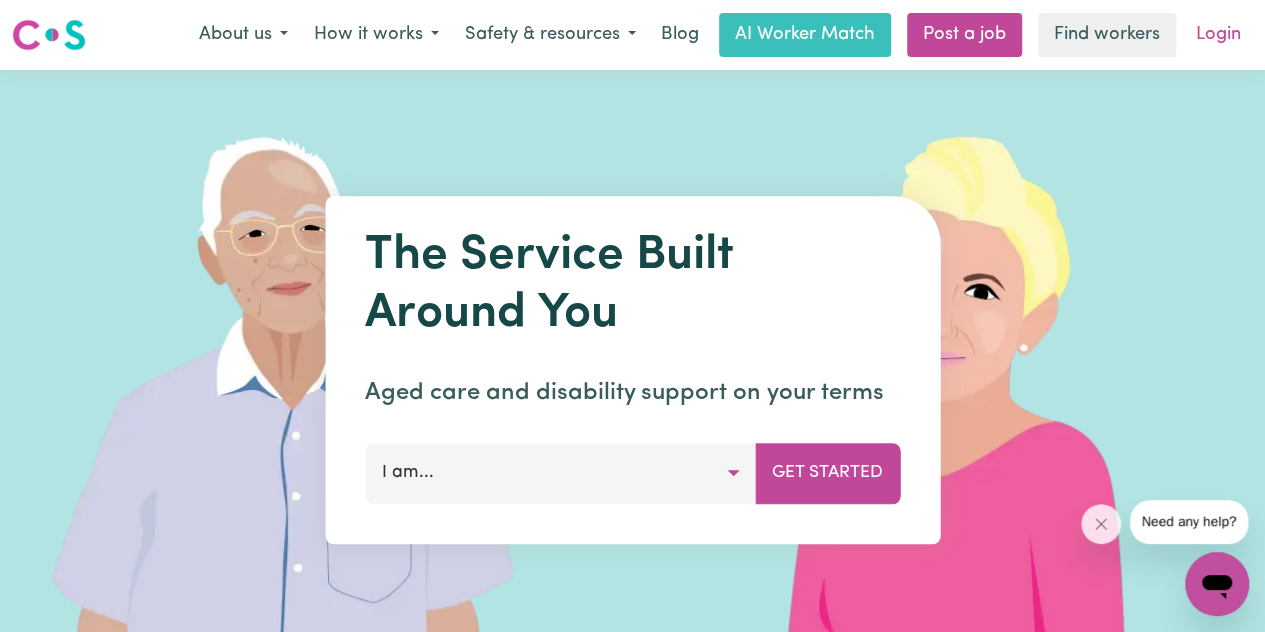 click on "Login" at bounding box center [1218, 35] 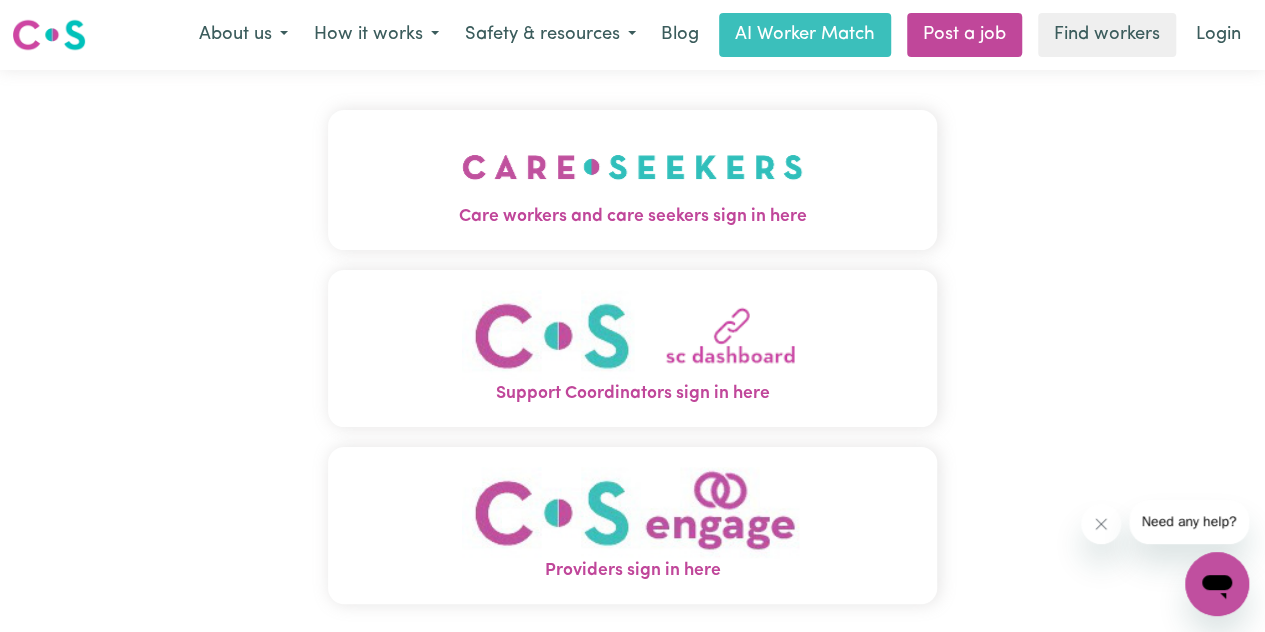 click on "Care workers and care seekers sign in here" at bounding box center (632, 217) 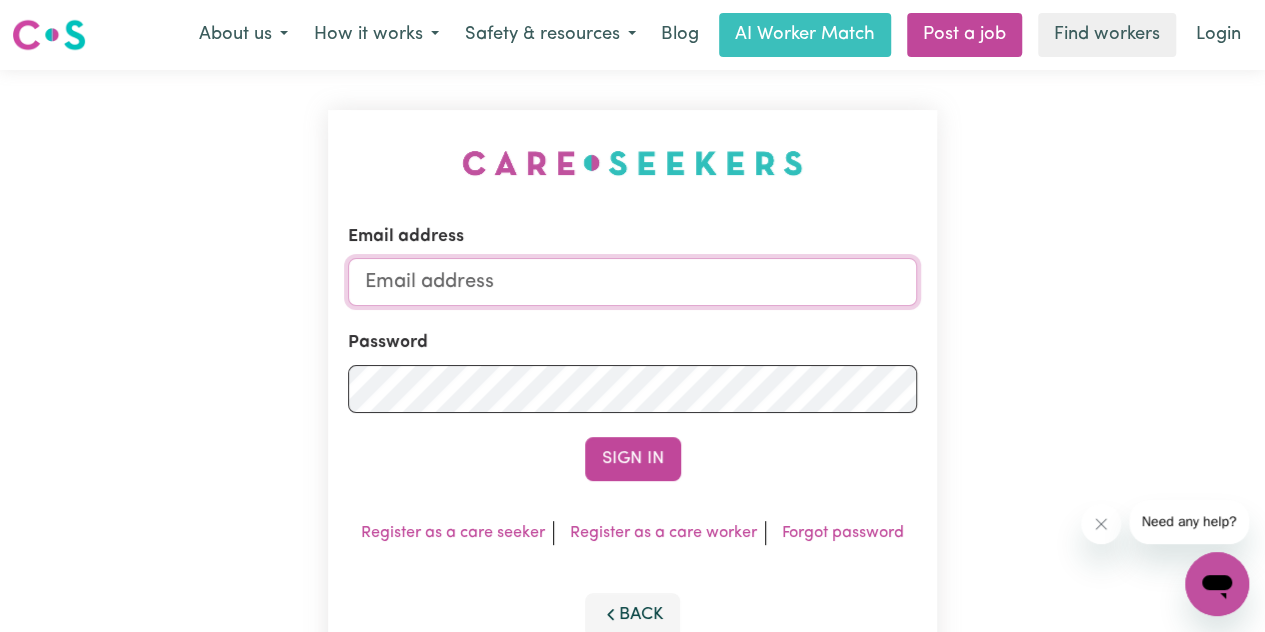 type on "[EMAIL]" 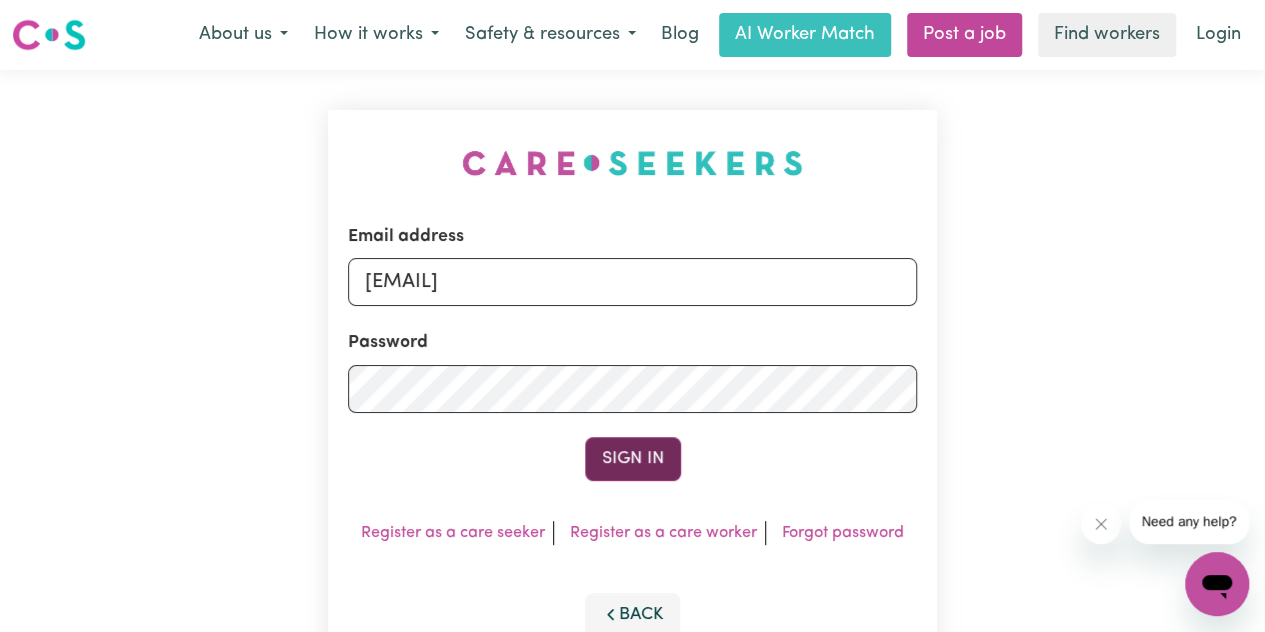 click on "Sign In" at bounding box center (633, 459) 